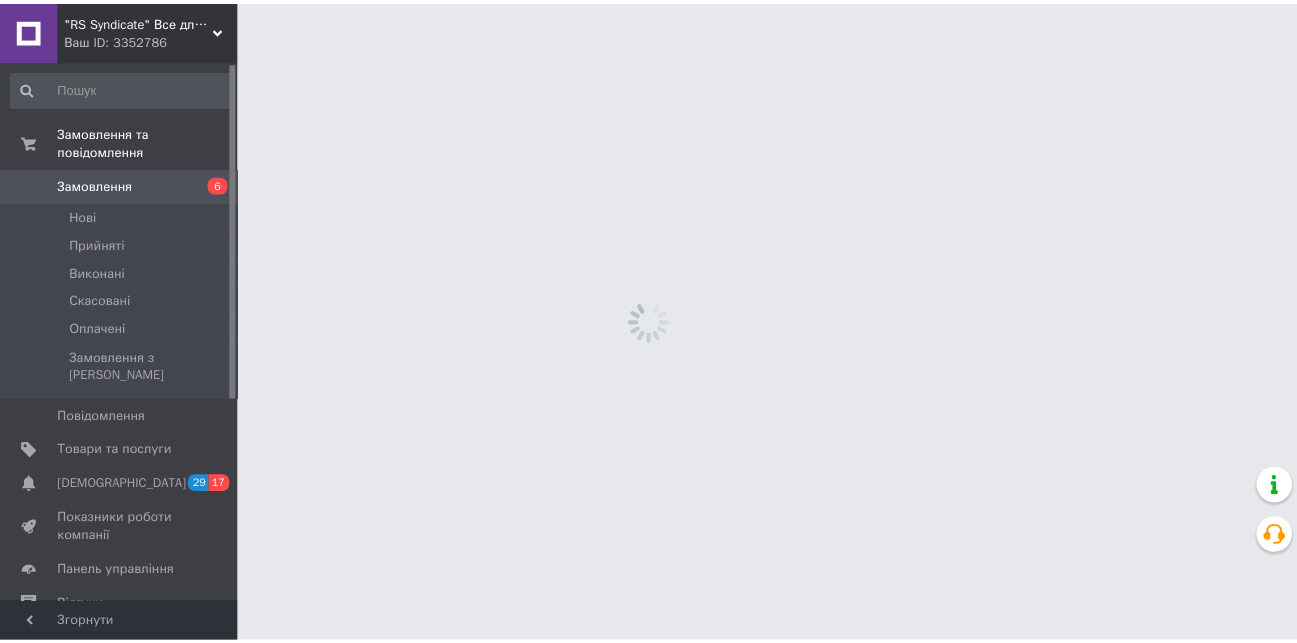 scroll, scrollTop: 0, scrollLeft: 0, axis: both 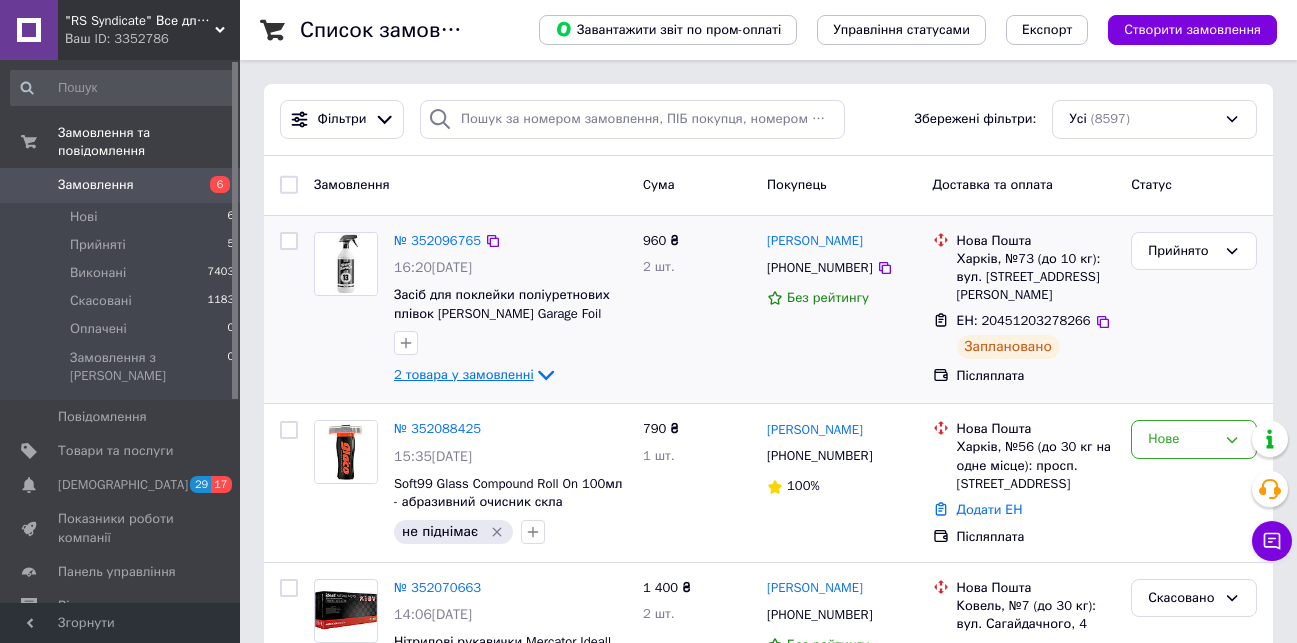 click on "2 товара у замовленні" at bounding box center [464, 374] 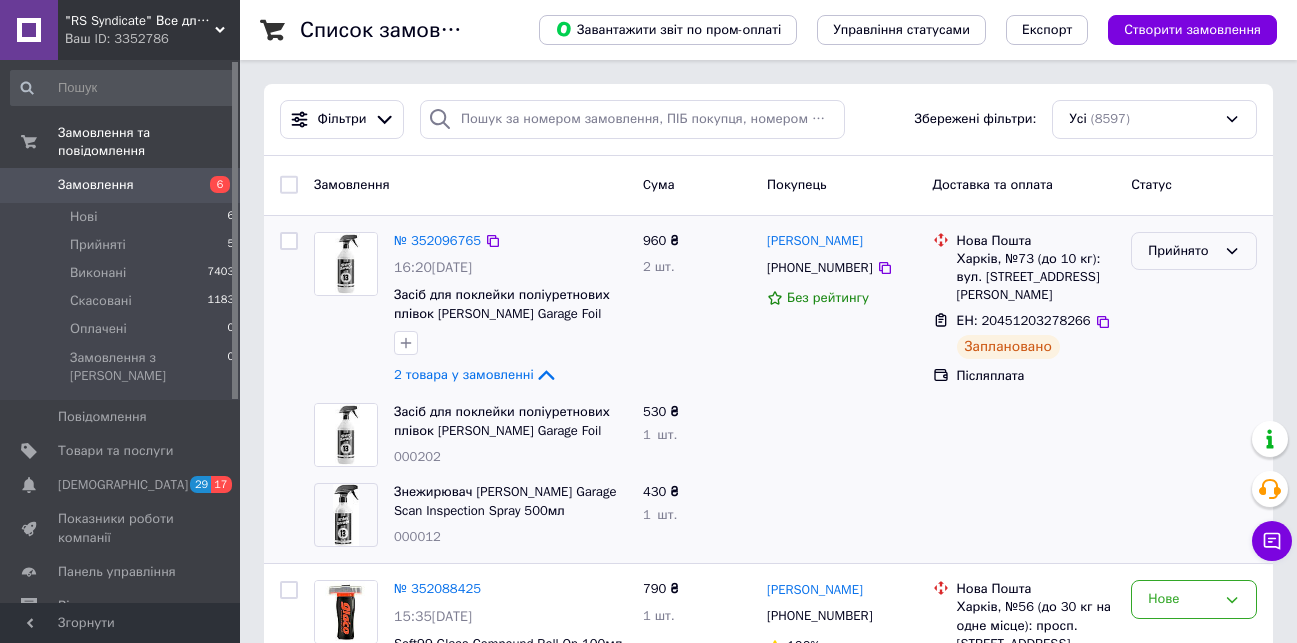 click on "Прийнято" at bounding box center [1182, 251] 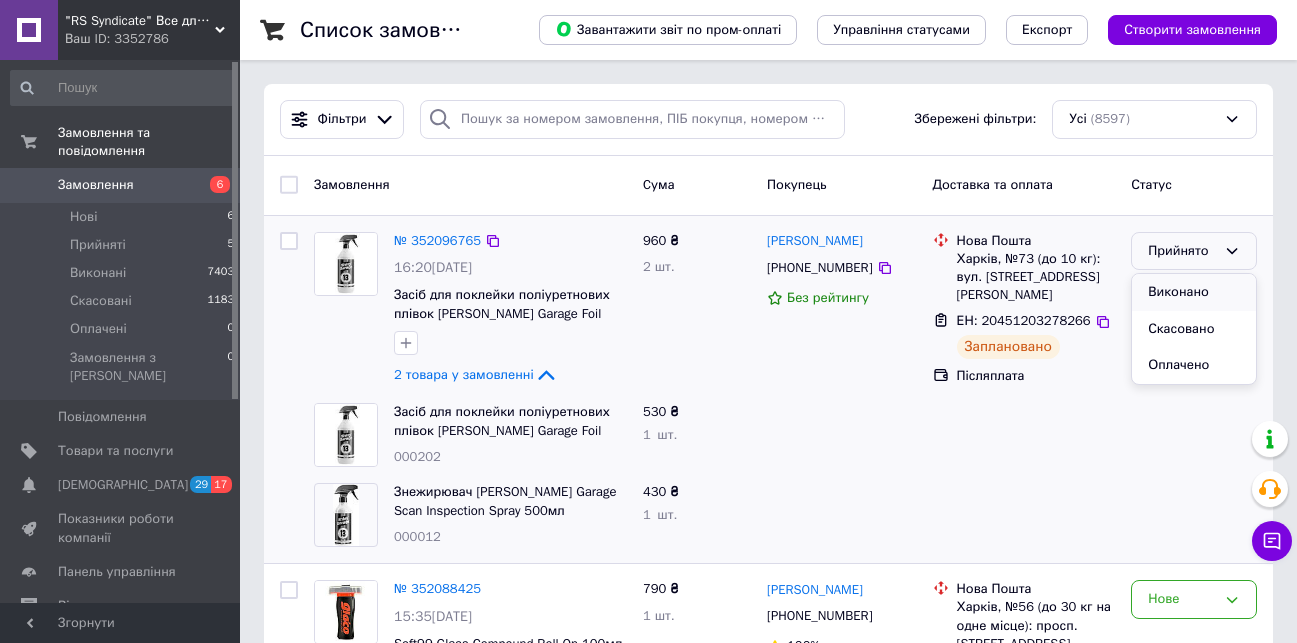 click on "Виконано" at bounding box center [1194, 292] 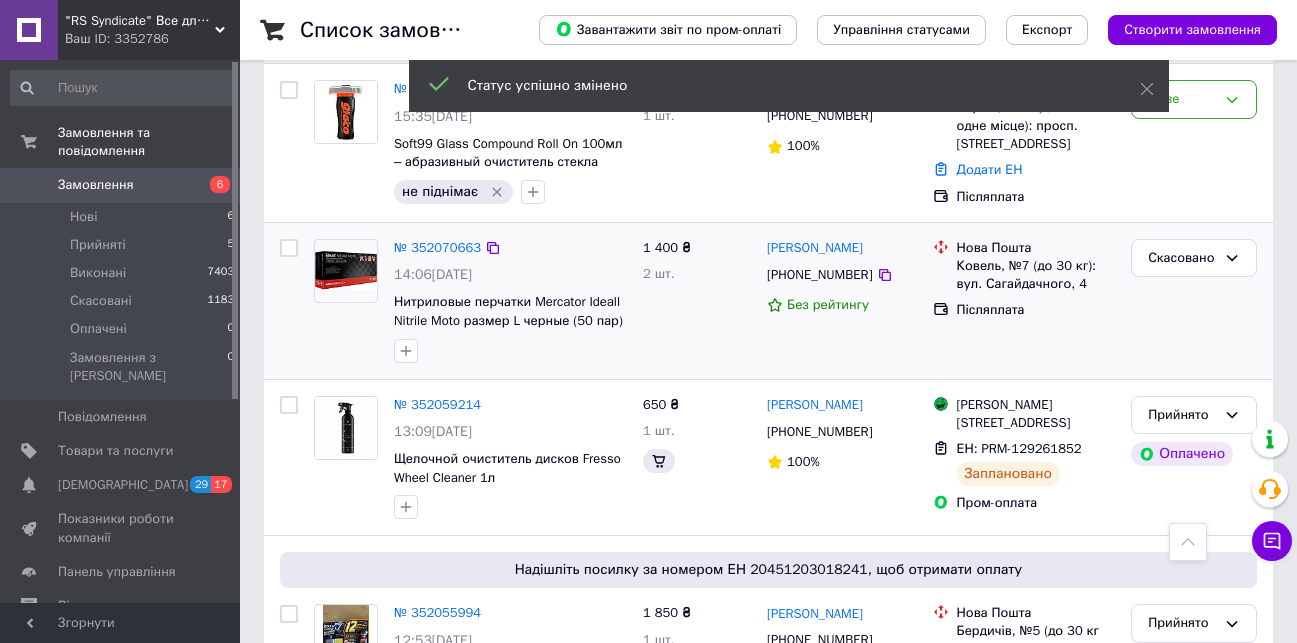 scroll, scrollTop: 600, scrollLeft: 0, axis: vertical 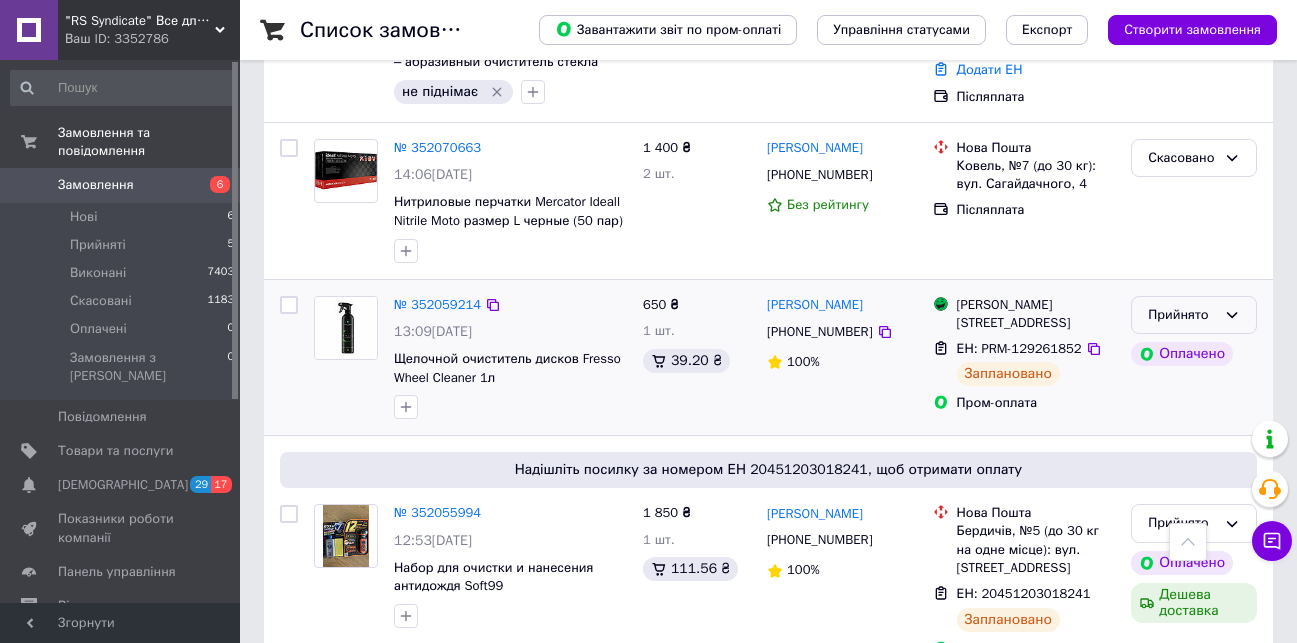 click on "Прийнято" at bounding box center (1182, 315) 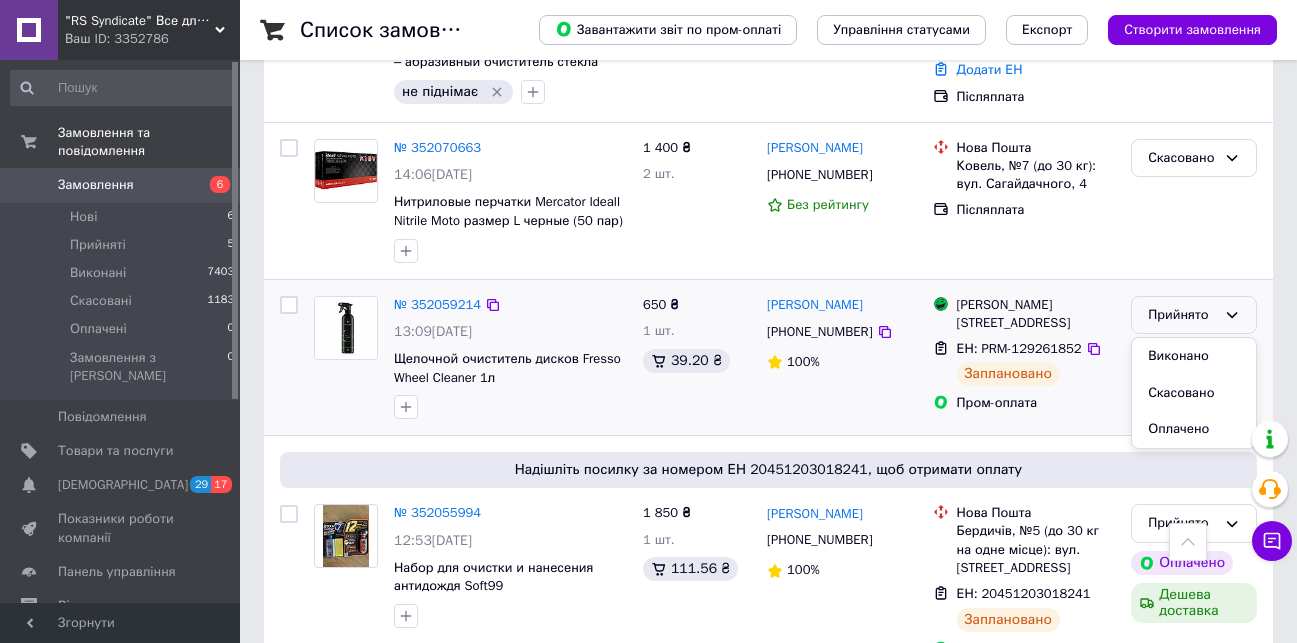click on "Виконано" at bounding box center [1194, 356] 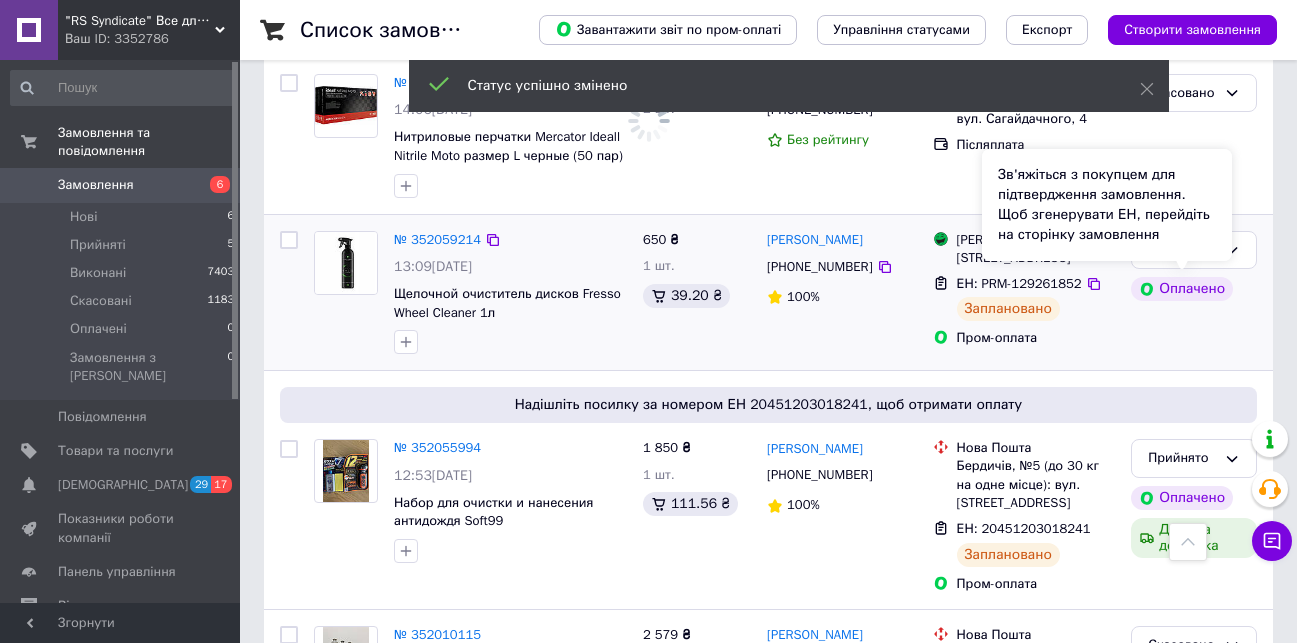 scroll, scrollTop: 700, scrollLeft: 0, axis: vertical 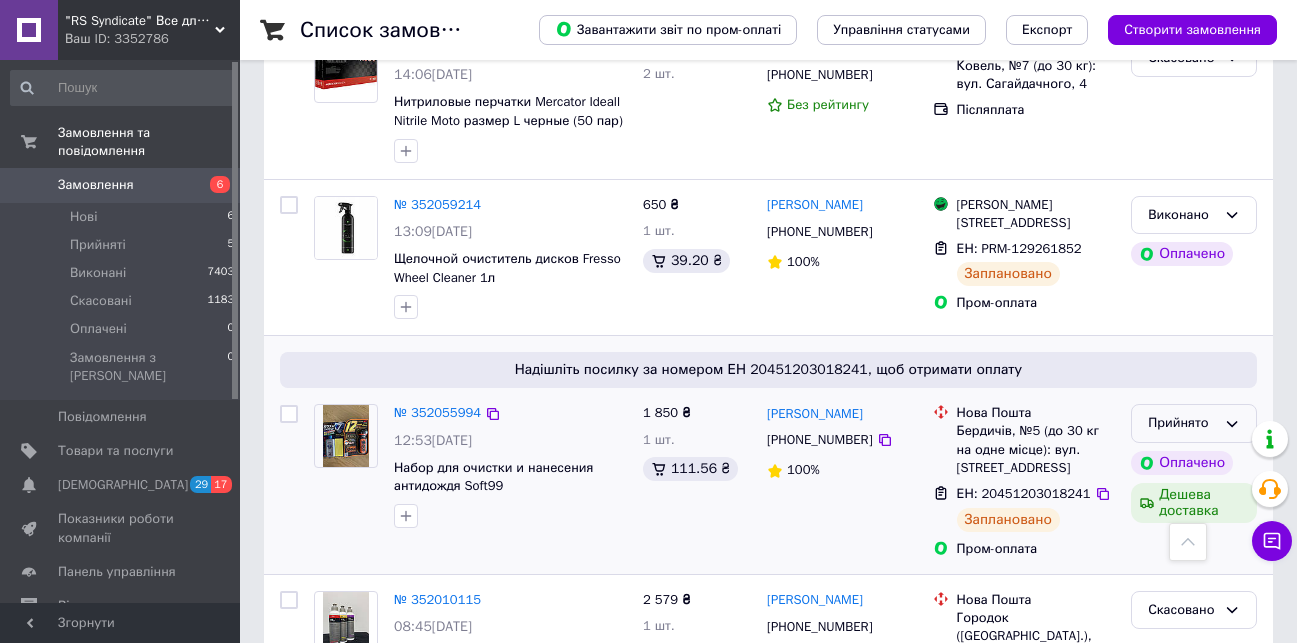 click on "Прийнято" at bounding box center (1194, 423) 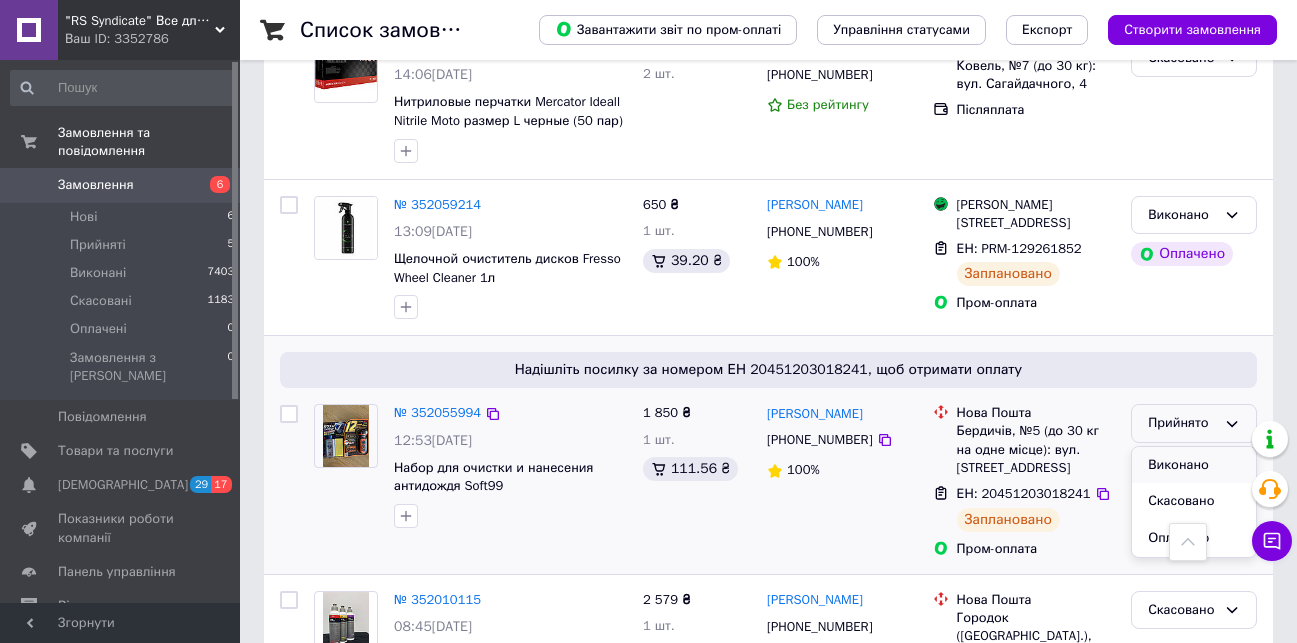 click on "Виконано" at bounding box center [1194, 465] 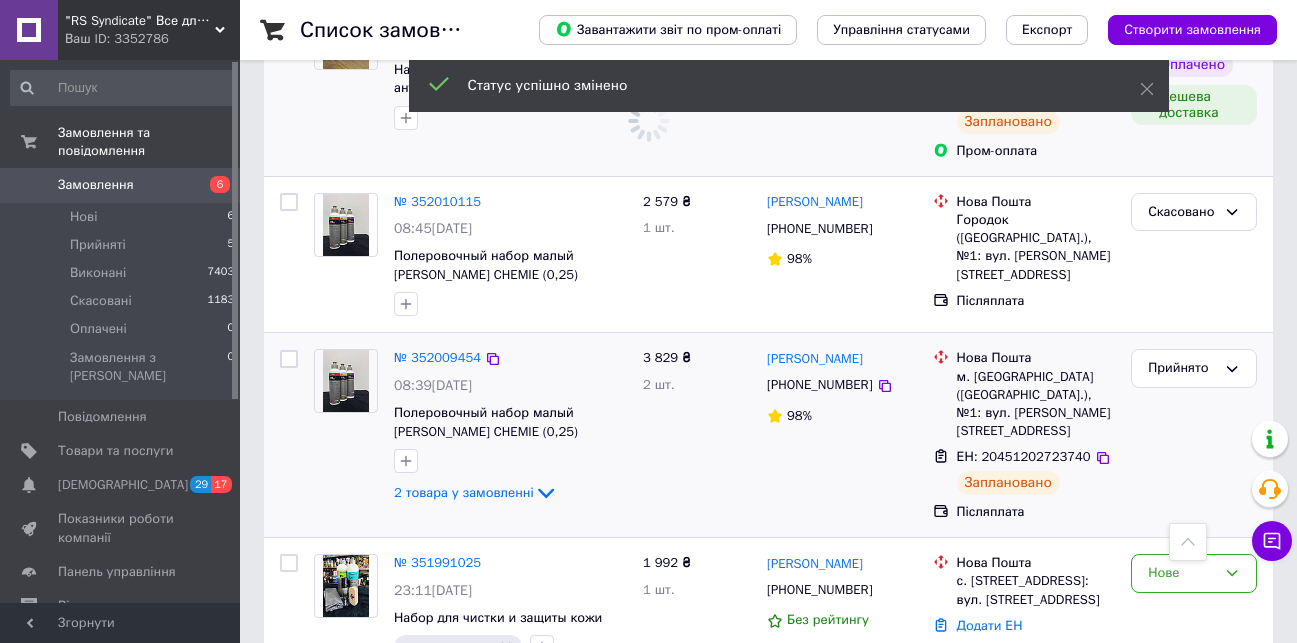 scroll, scrollTop: 1200, scrollLeft: 0, axis: vertical 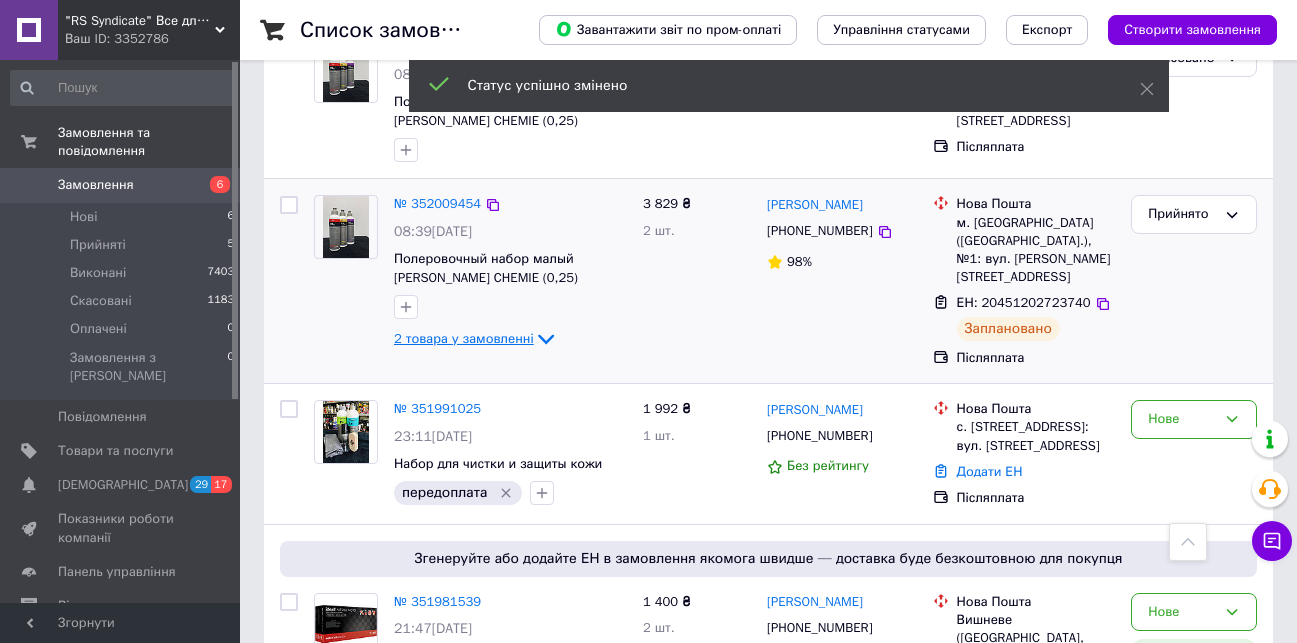 click on "2 товара у замовленні" at bounding box center [464, 338] 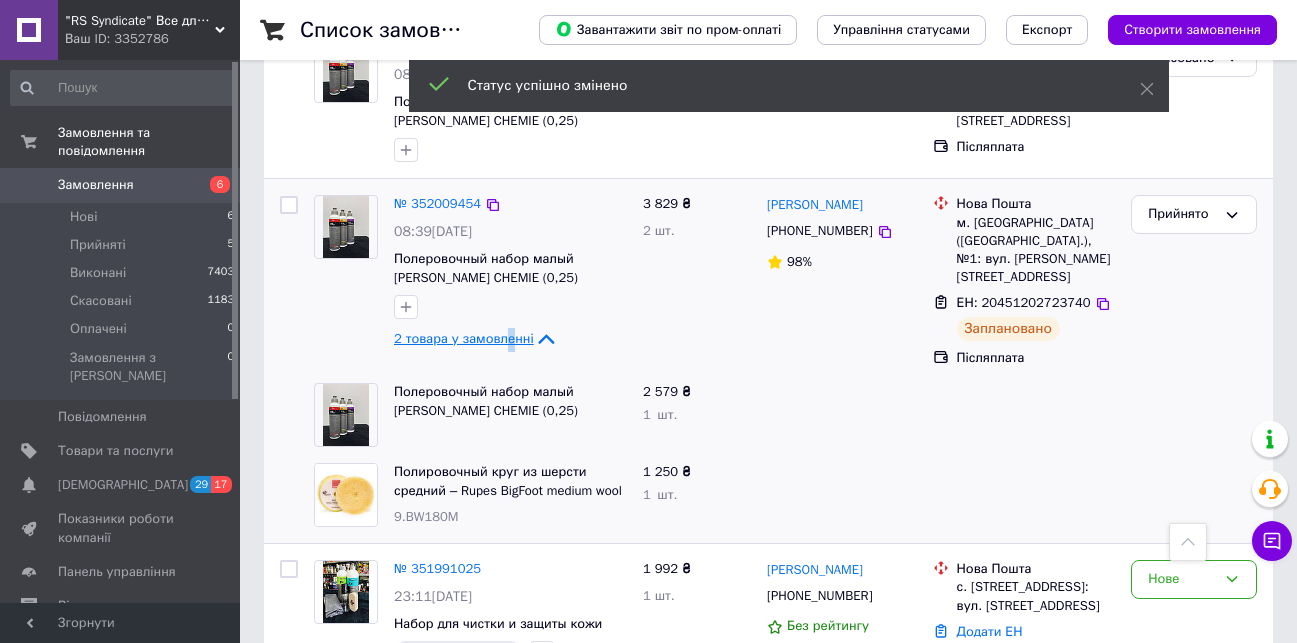 click on "2 товара у замовленні" at bounding box center [464, 338] 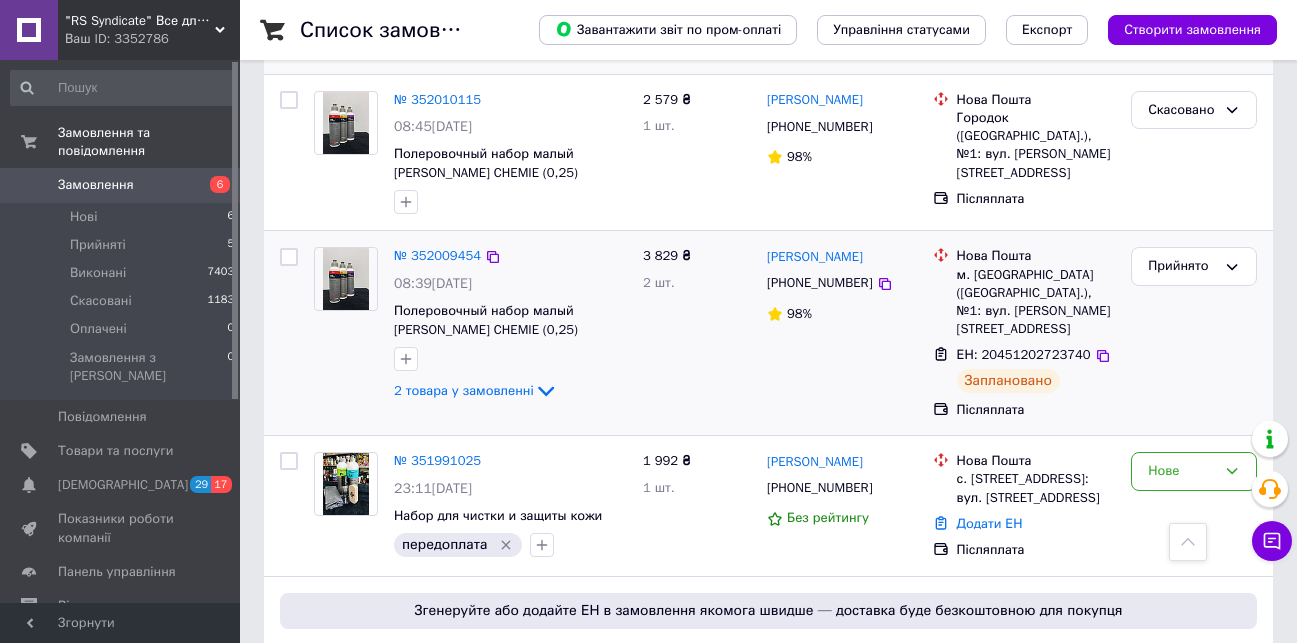 scroll, scrollTop: 1300, scrollLeft: 0, axis: vertical 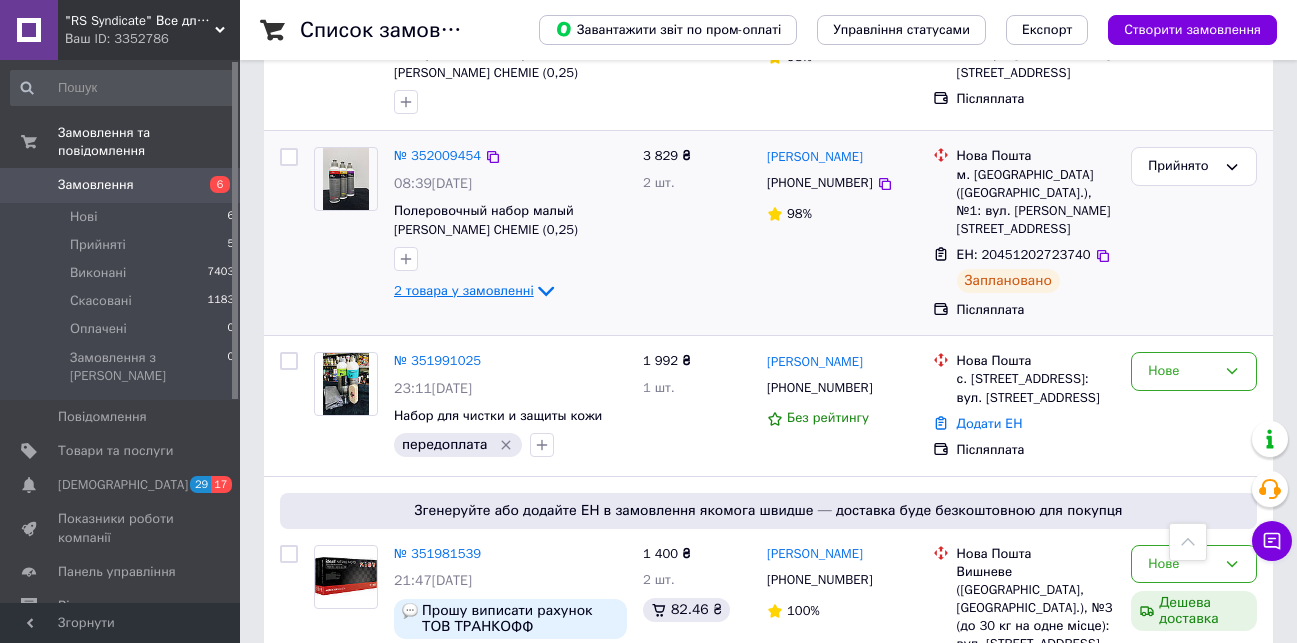 click 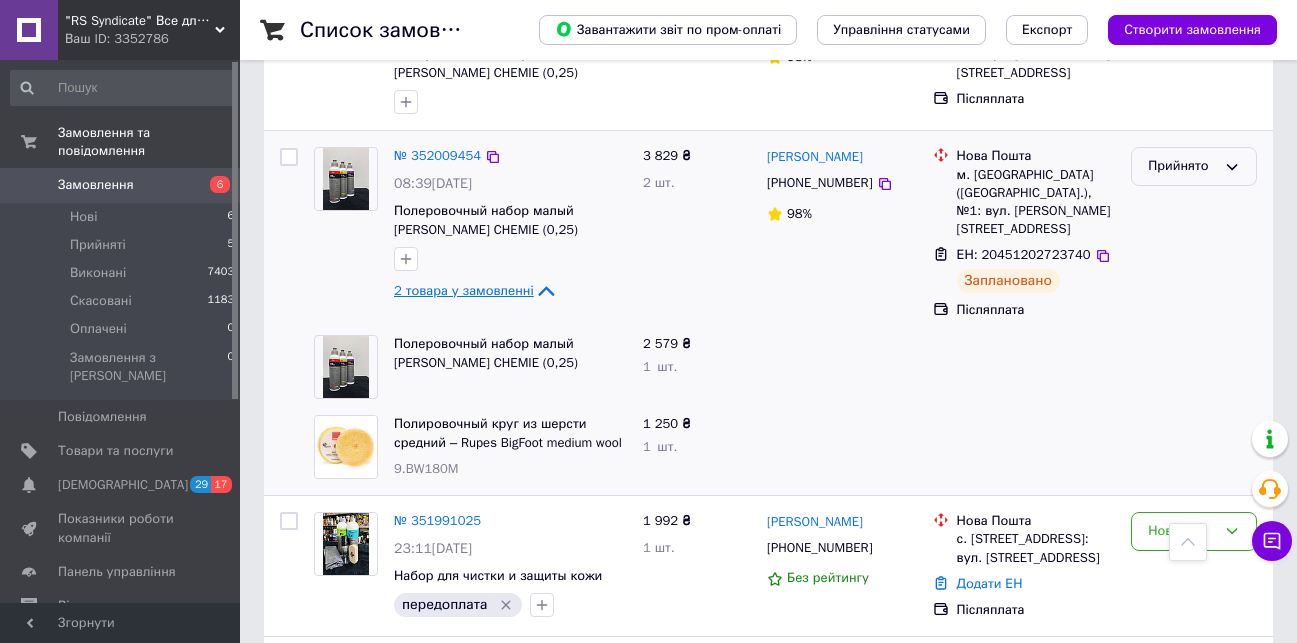 click on "Прийнято" at bounding box center (1182, 166) 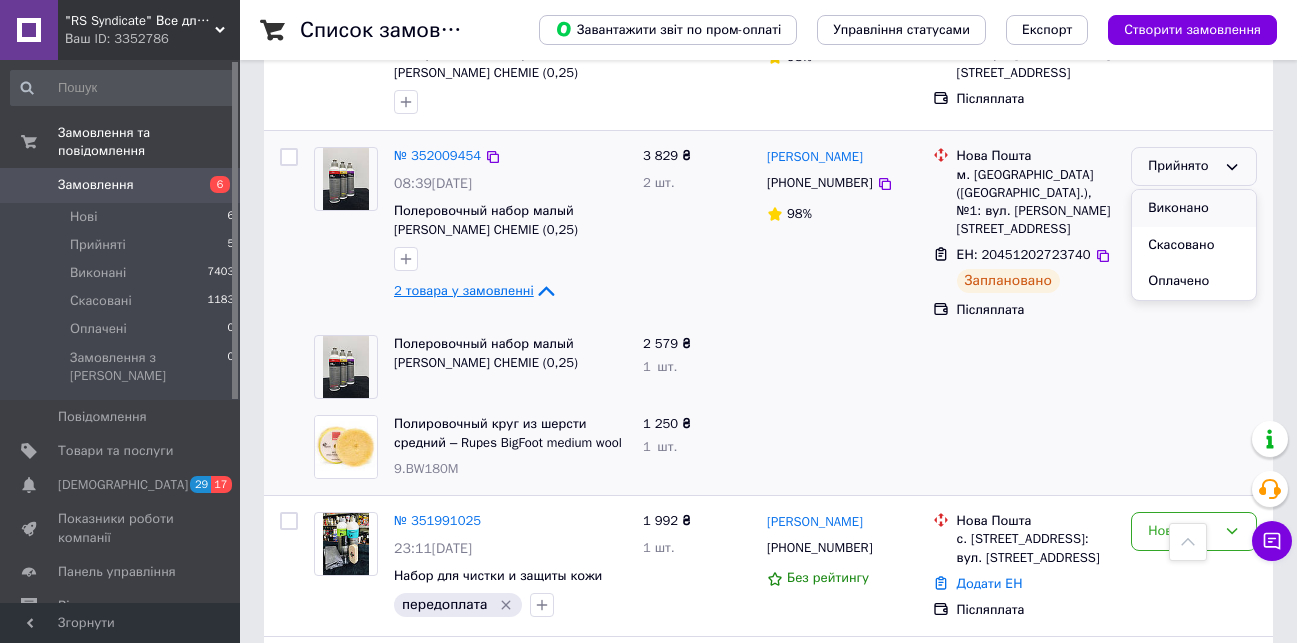 click on "Виконано" at bounding box center (1194, 208) 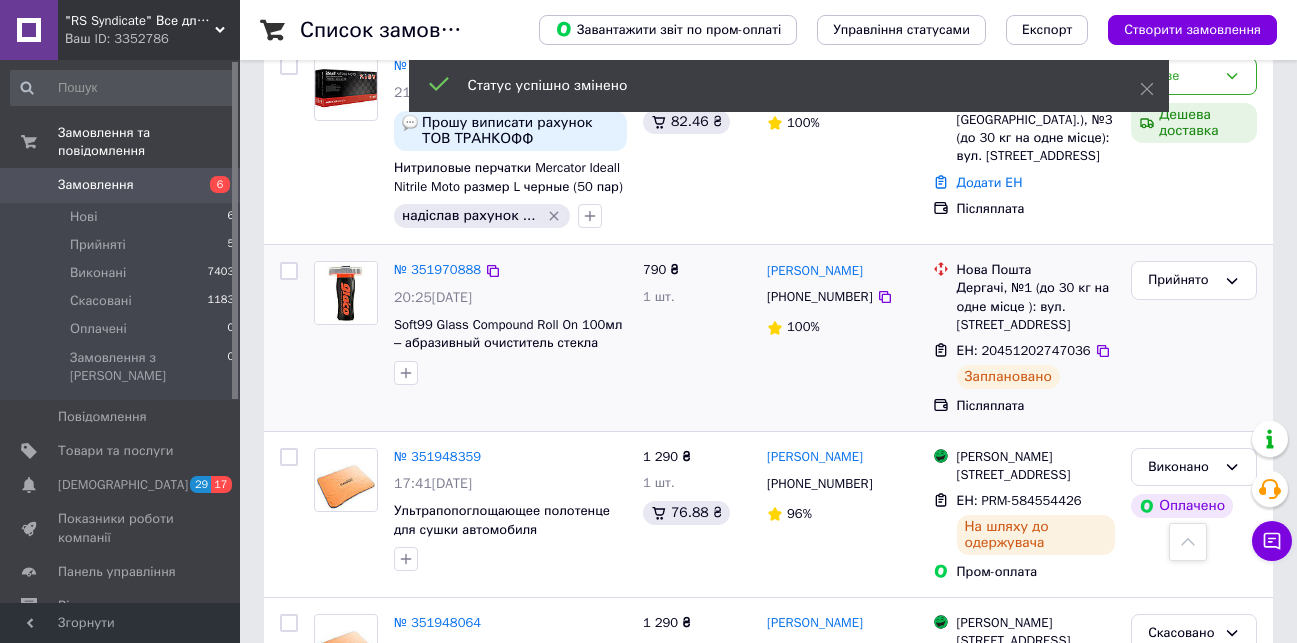 scroll, scrollTop: 2000, scrollLeft: 0, axis: vertical 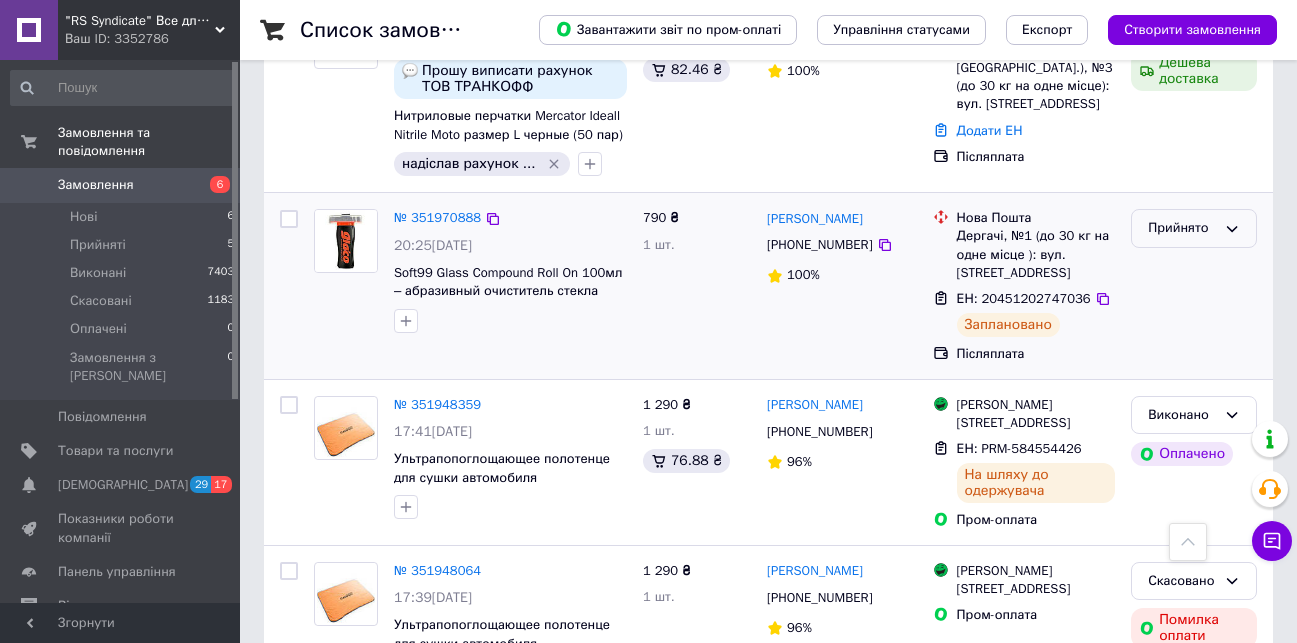 click on "Прийнято" at bounding box center (1194, 228) 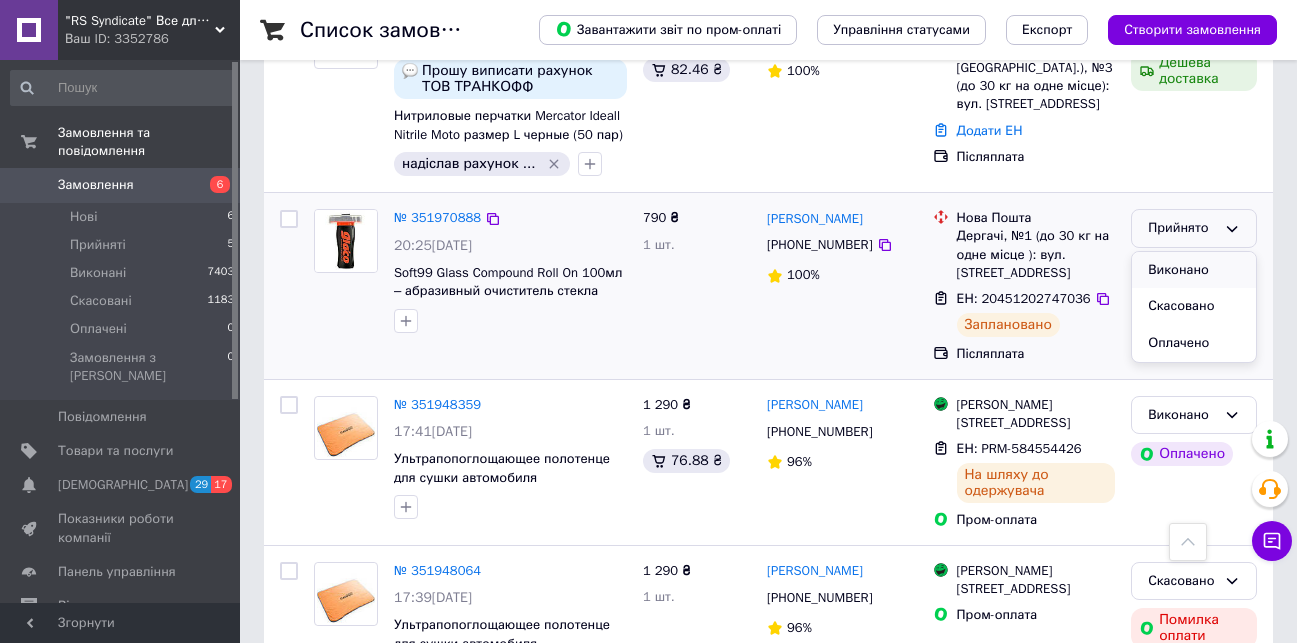 click on "Виконано" at bounding box center (1194, 270) 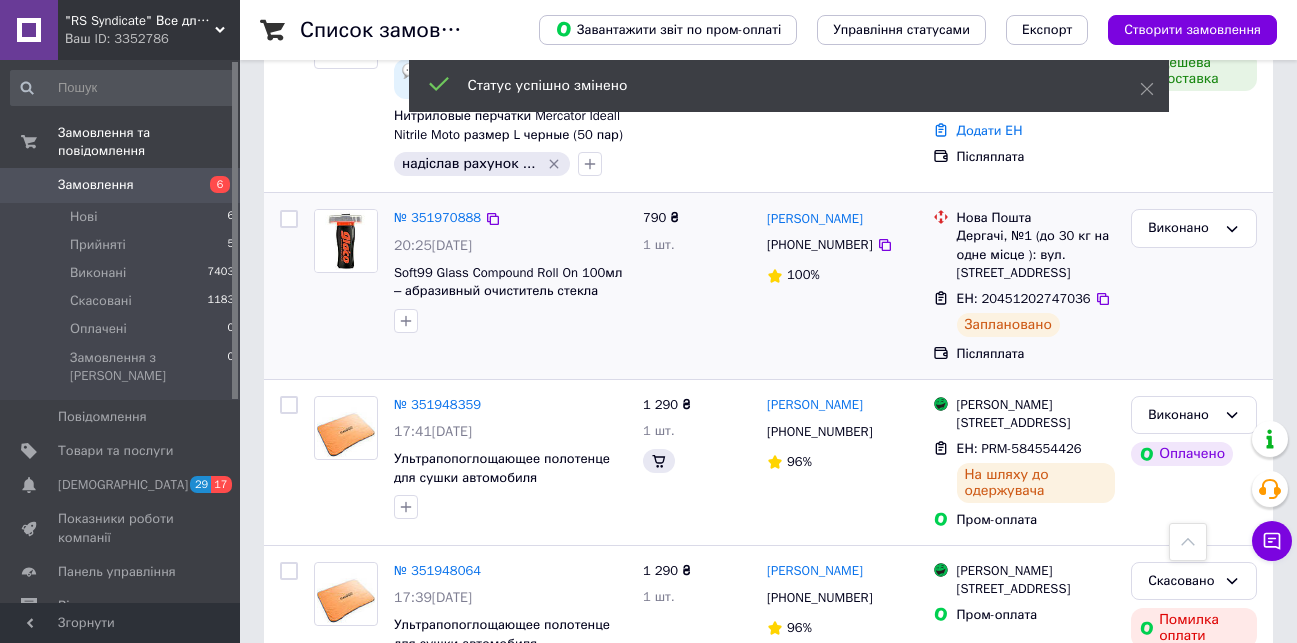 scroll, scrollTop: 2000, scrollLeft: 0, axis: vertical 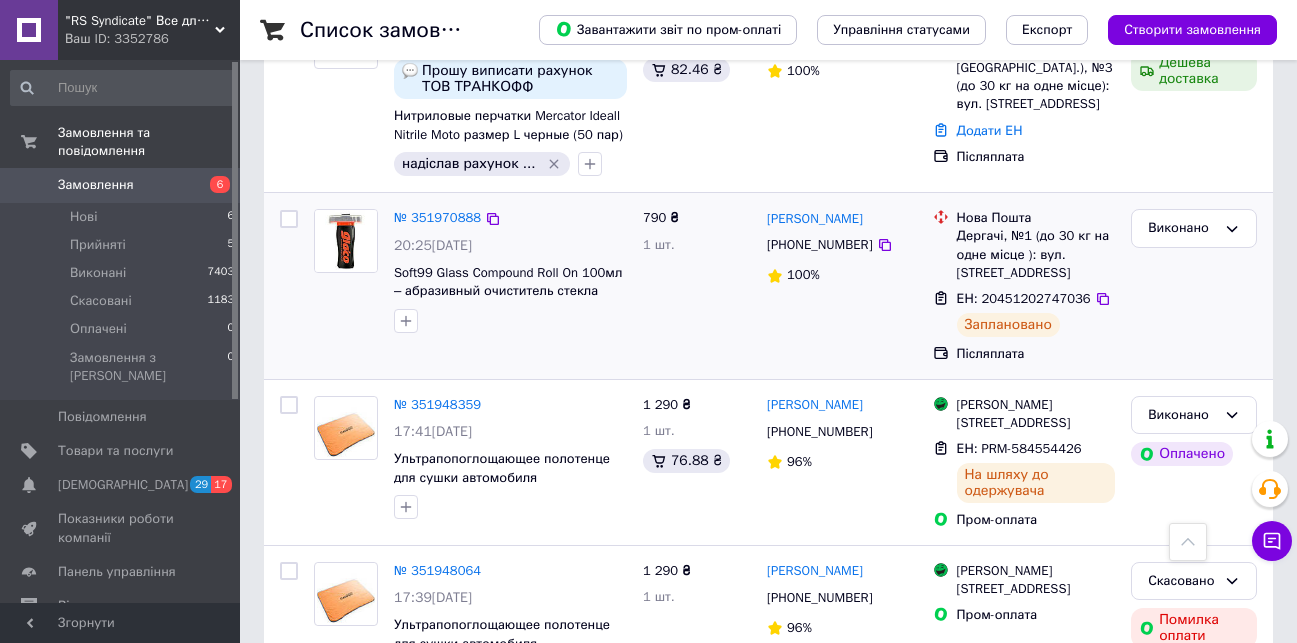 click on "Замовлення" at bounding box center (121, 185) 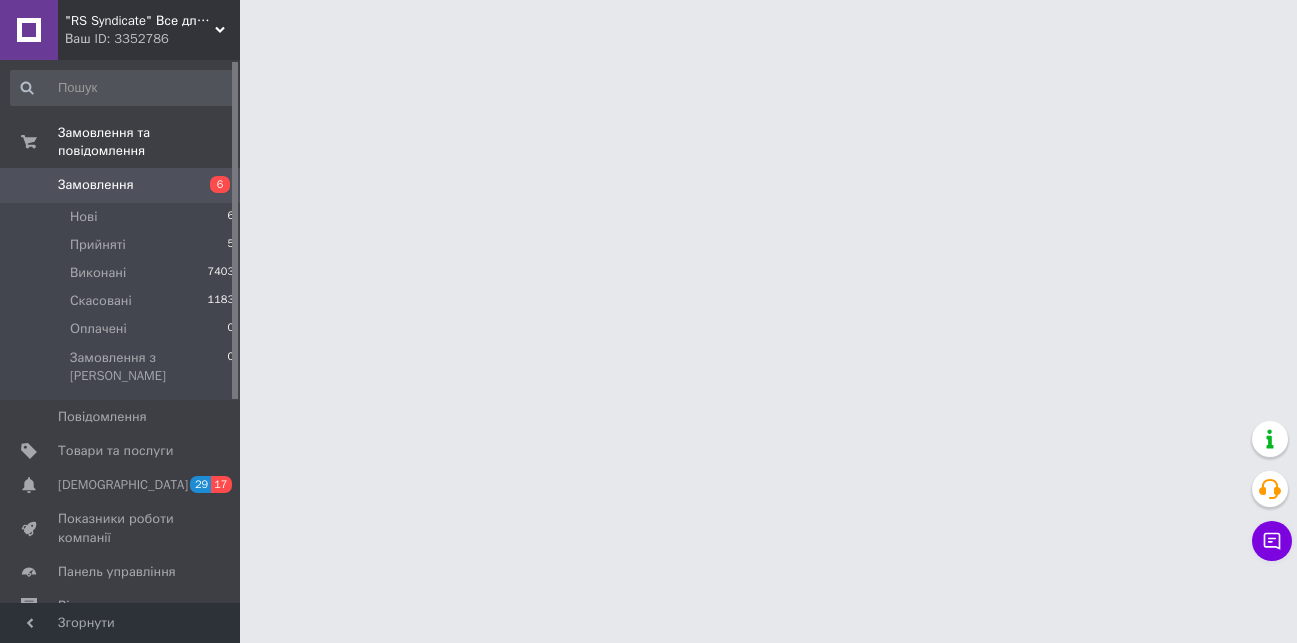 scroll, scrollTop: 0, scrollLeft: 0, axis: both 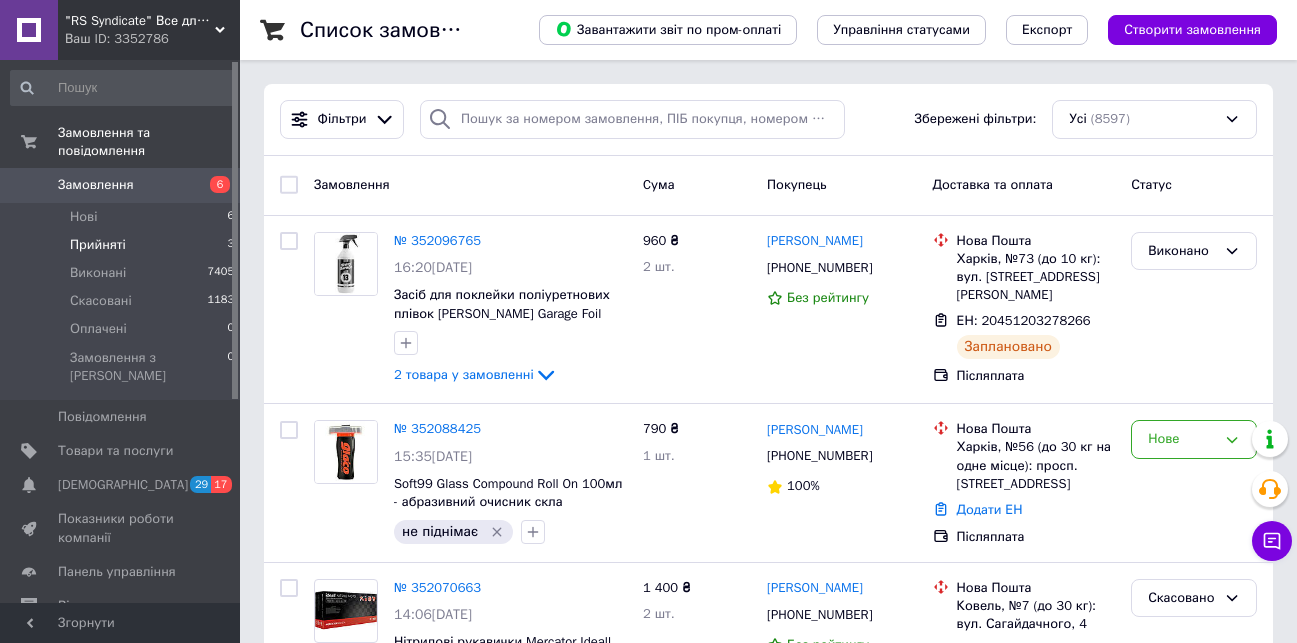 click on "Прийняті" at bounding box center [98, 245] 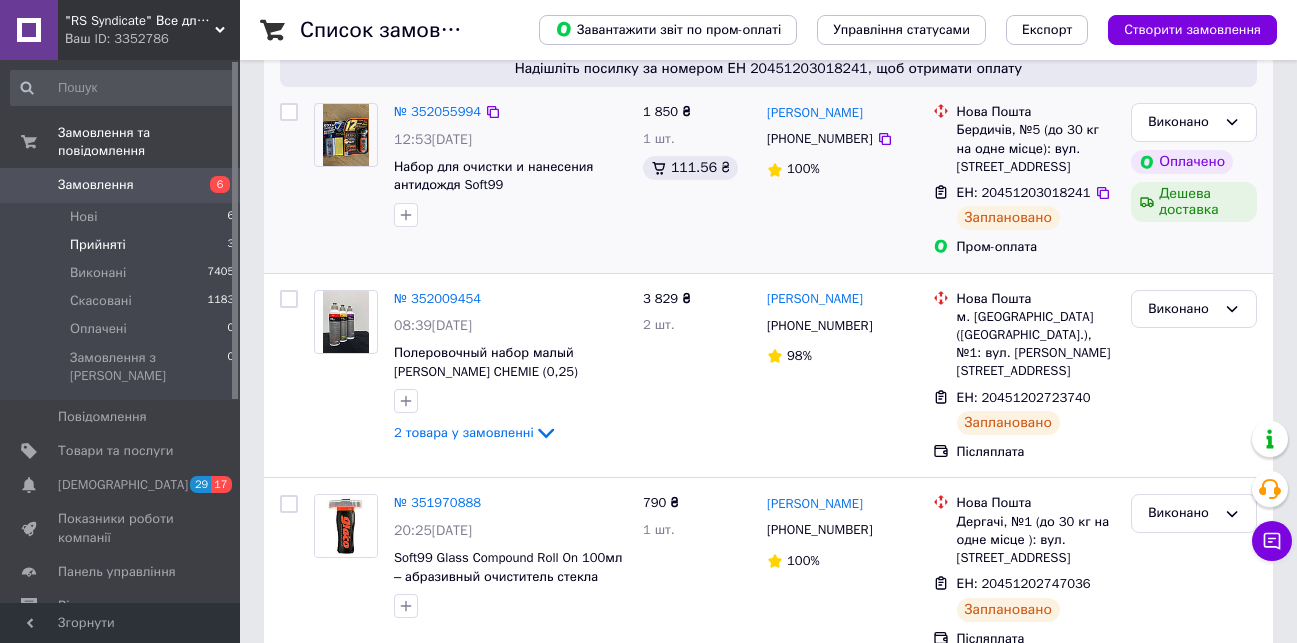 scroll, scrollTop: 281, scrollLeft: 0, axis: vertical 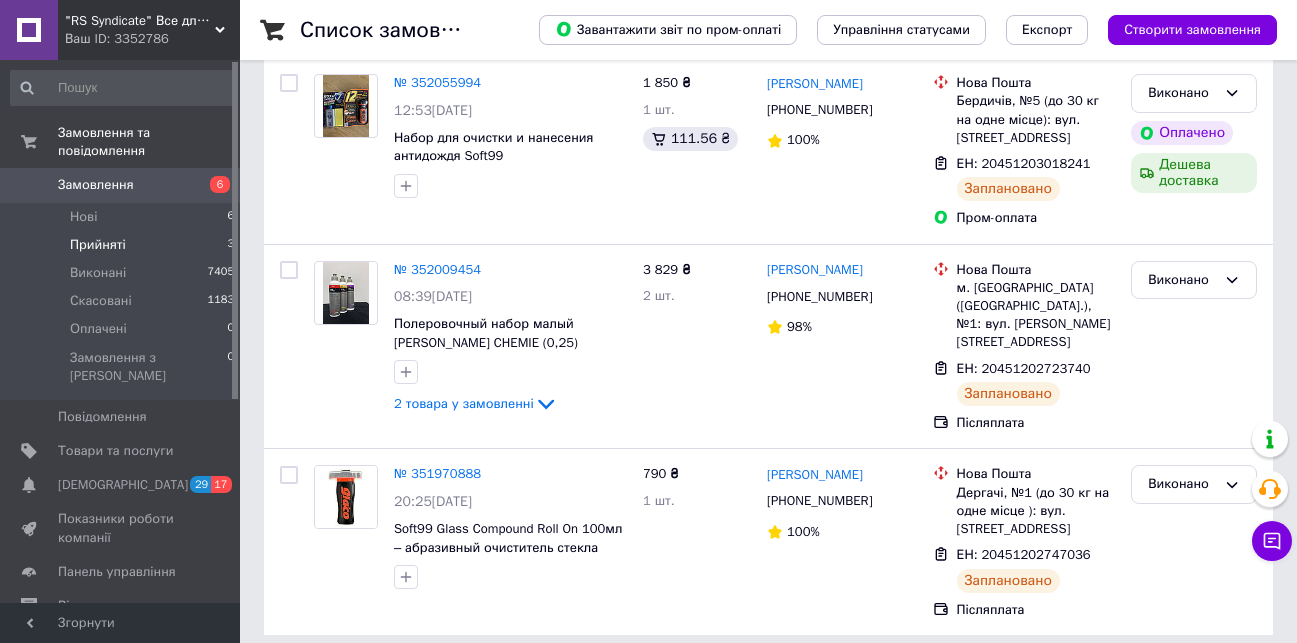 click on "Замовлення" at bounding box center [96, 185] 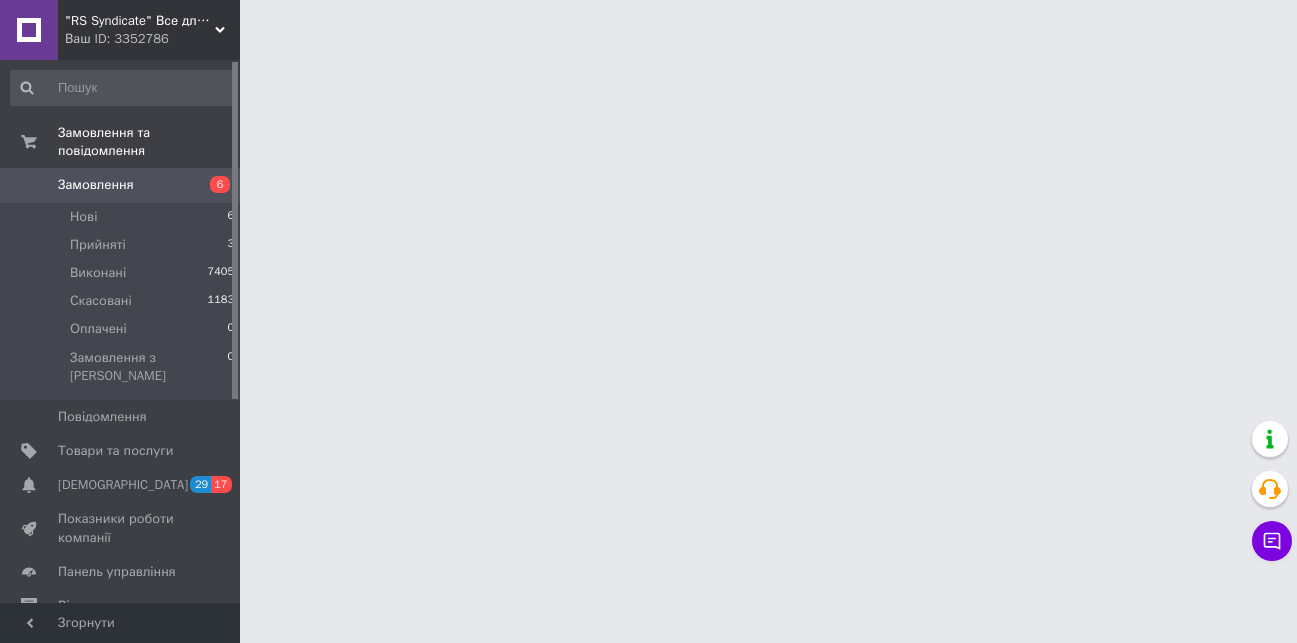scroll, scrollTop: 0, scrollLeft: 0, axis: both 